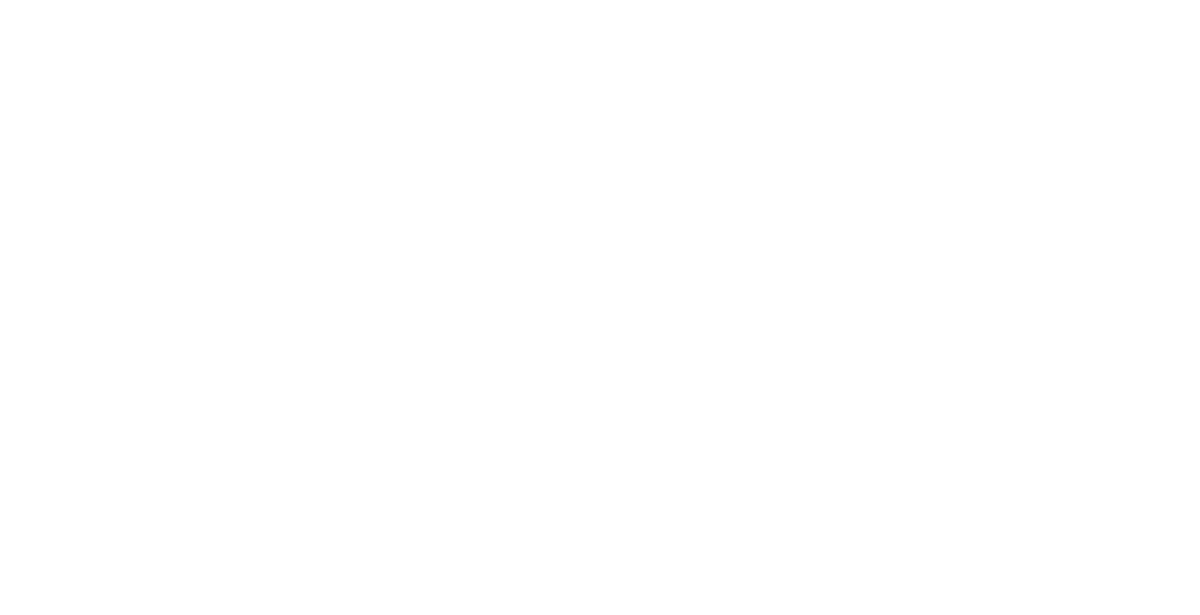 scroll, scrollTop: 0, scrollLeft: 0, axis: both 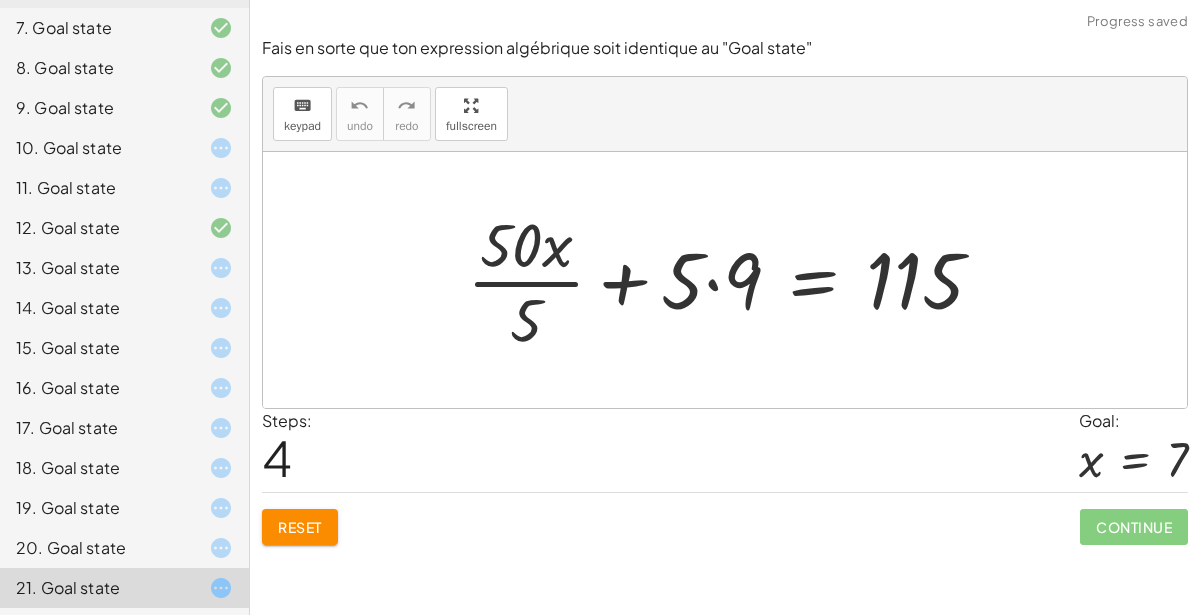 click on "13. Goal state" 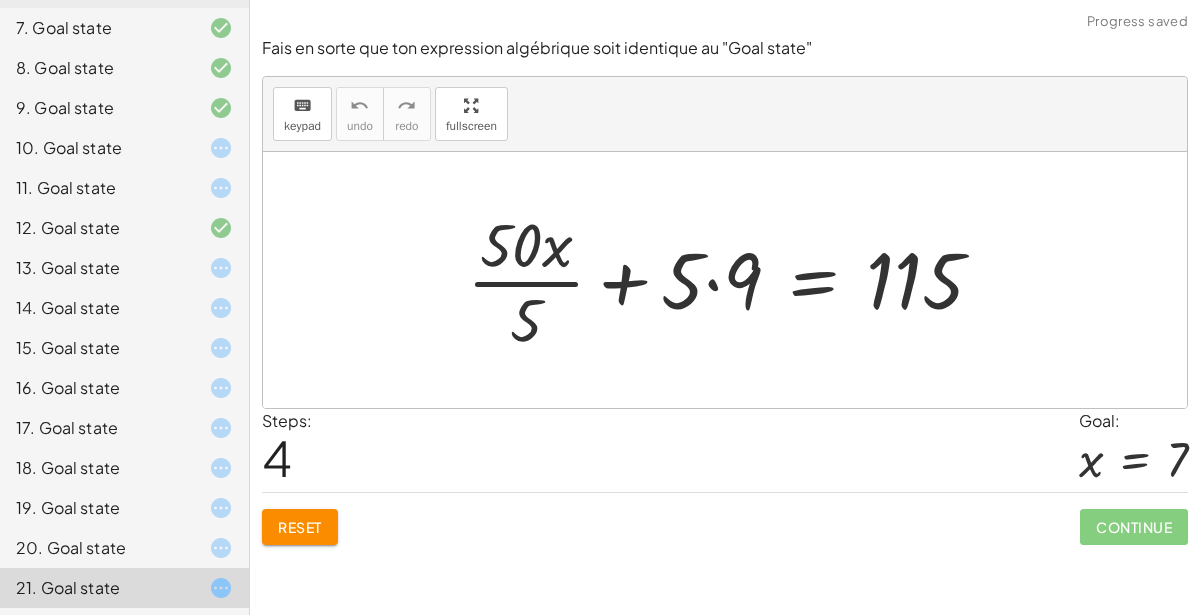 click on "16. Goal state" 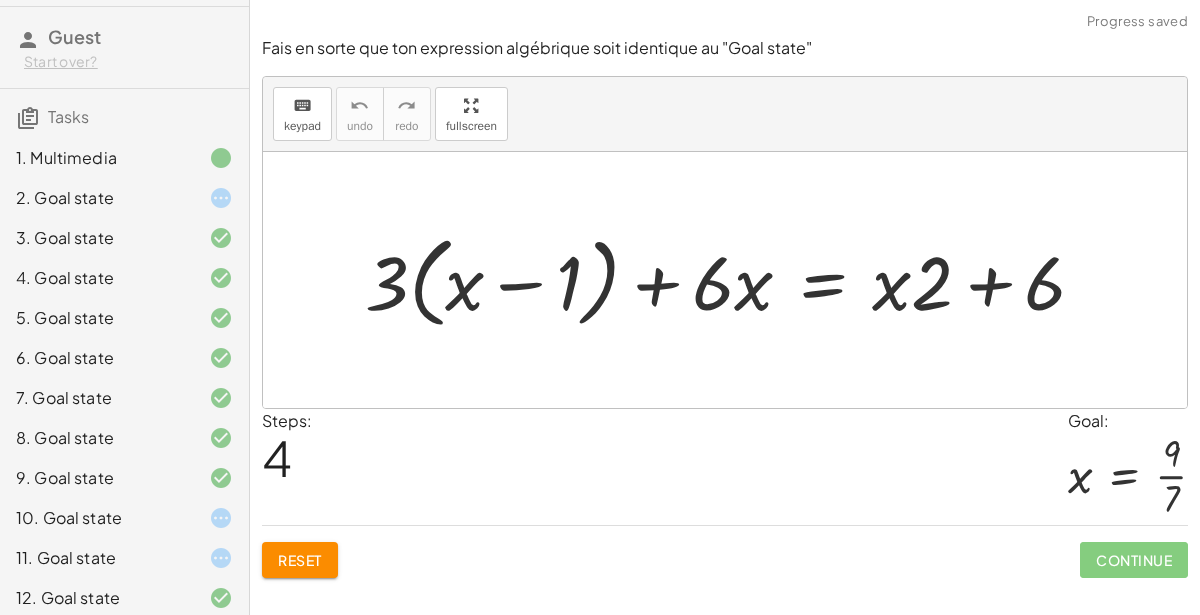 scroll, scrollTop: 0, scrollLeft: 0, axis: both 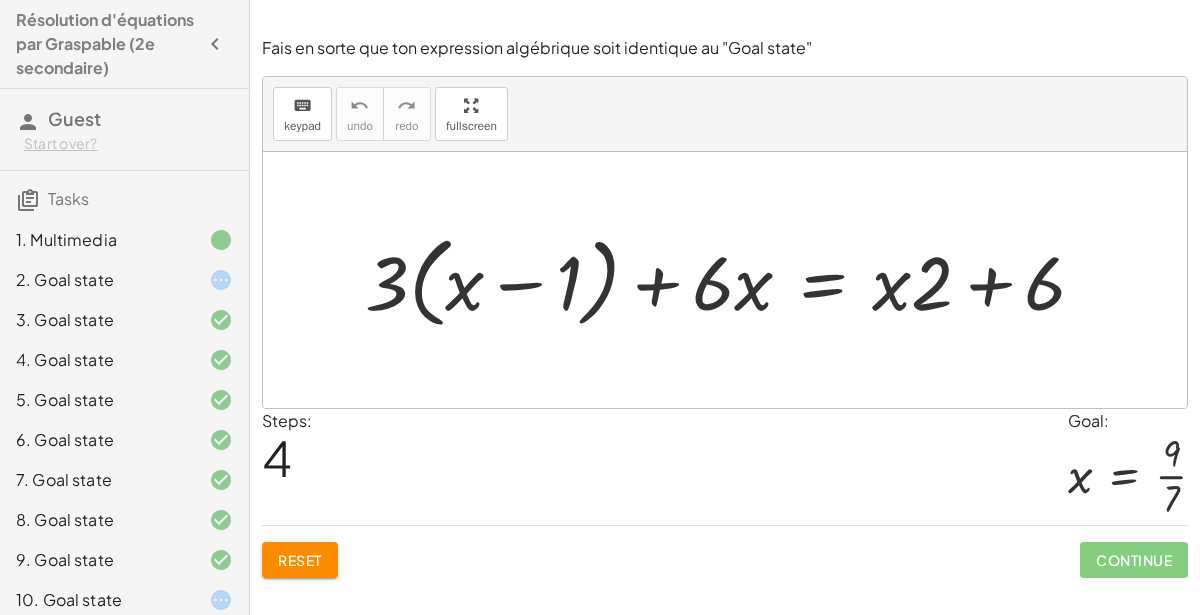 click on "4. Goal state" 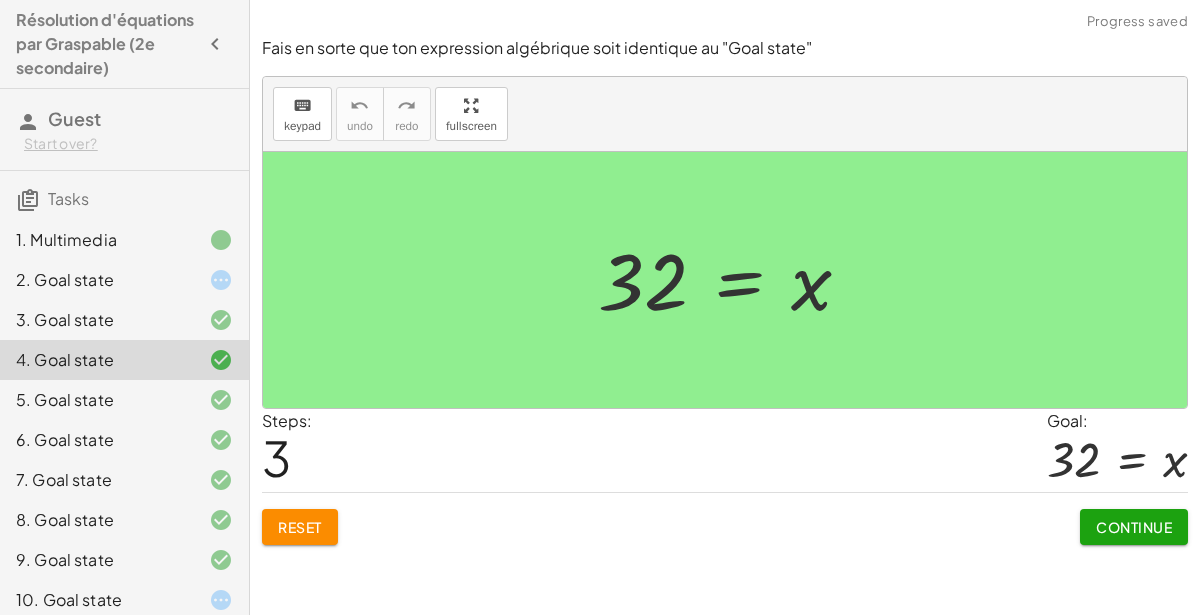 click on "3. Goal state" 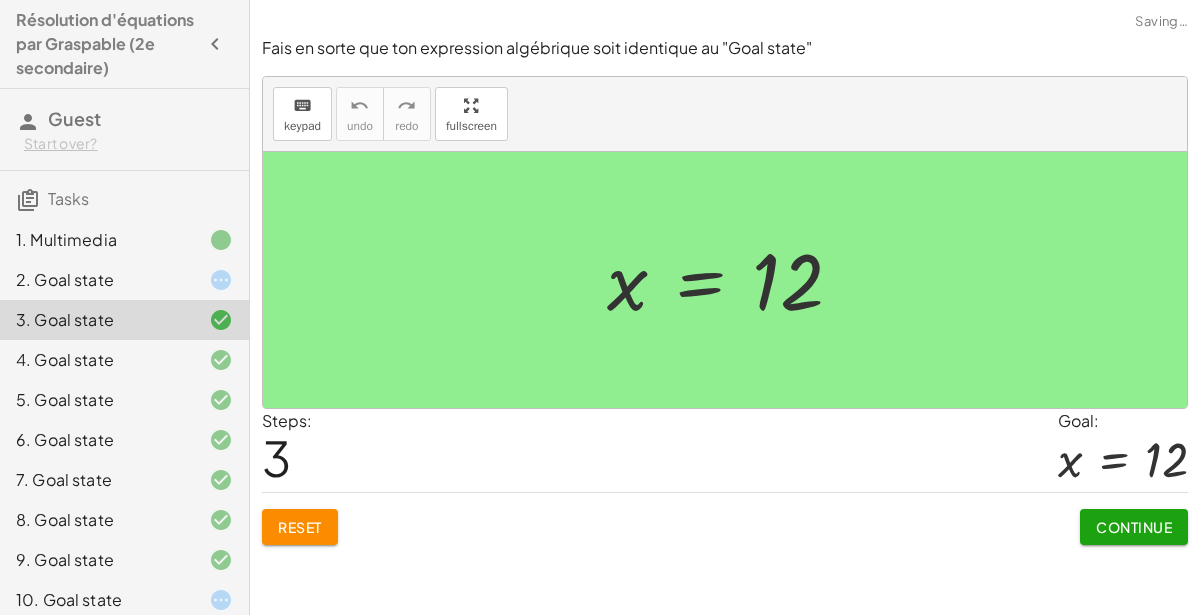 click on "2. Goal state" 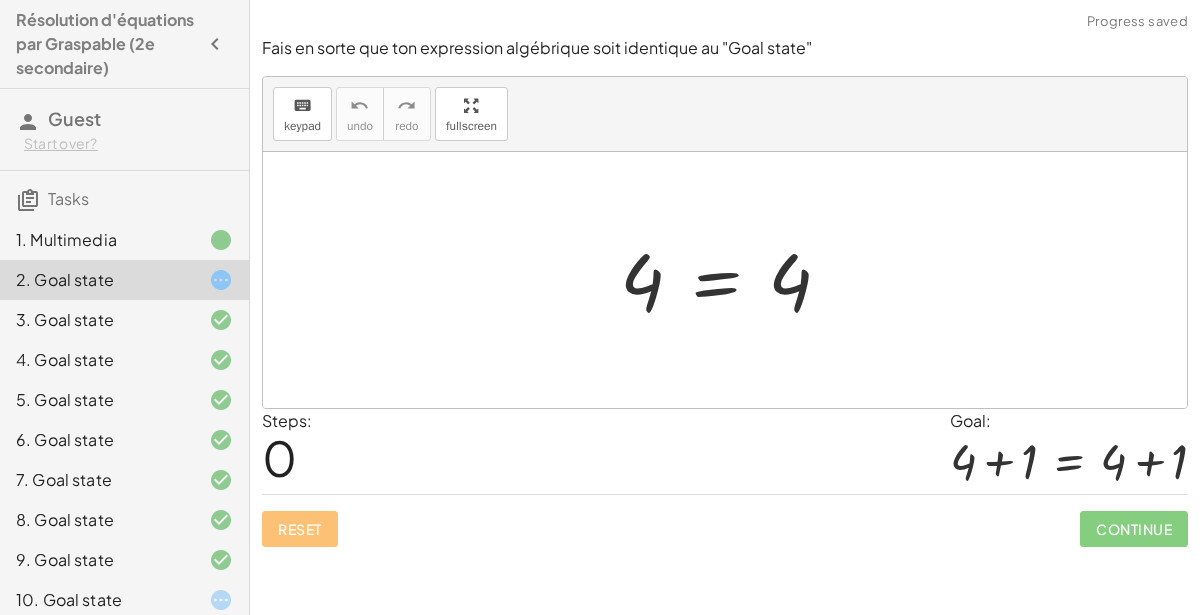 click 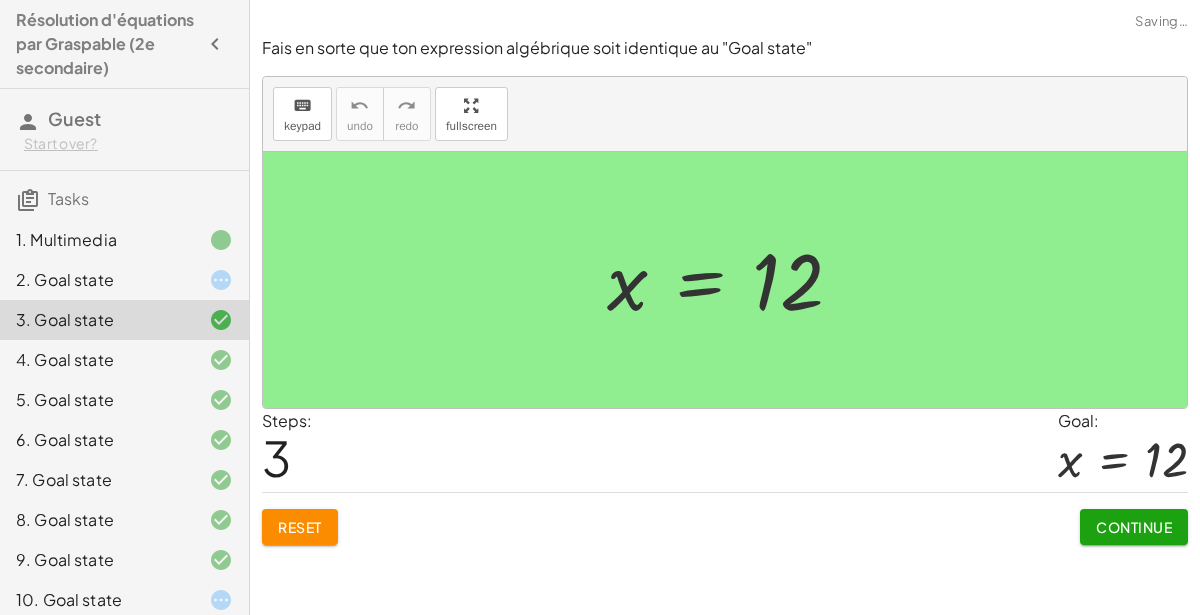 click on "5. Goal state" 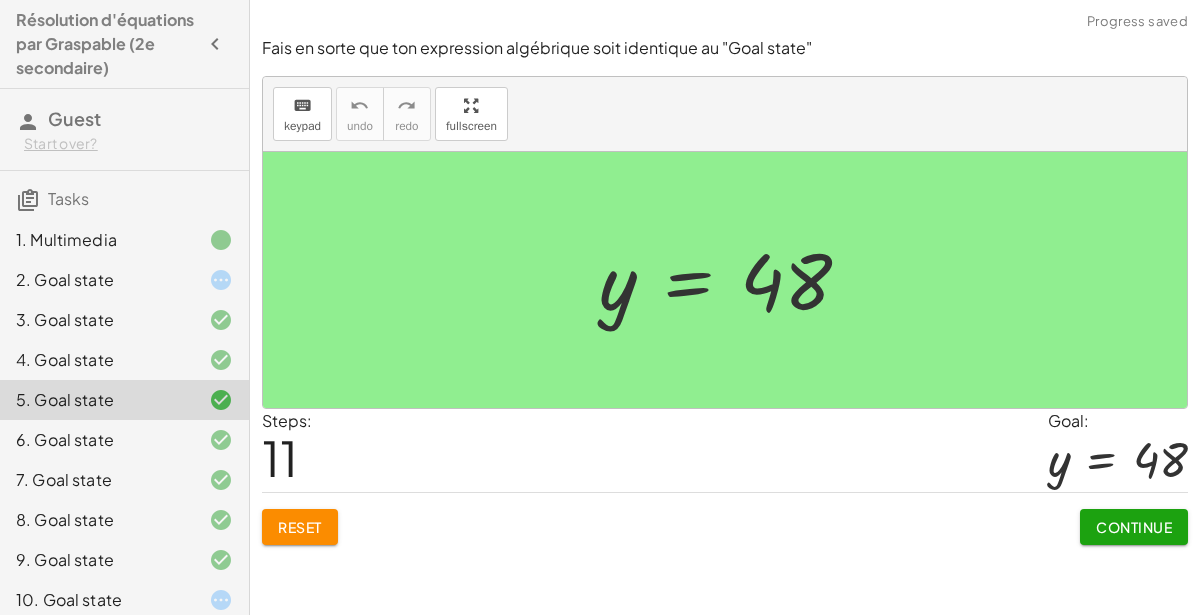 click on "6. Goal state" 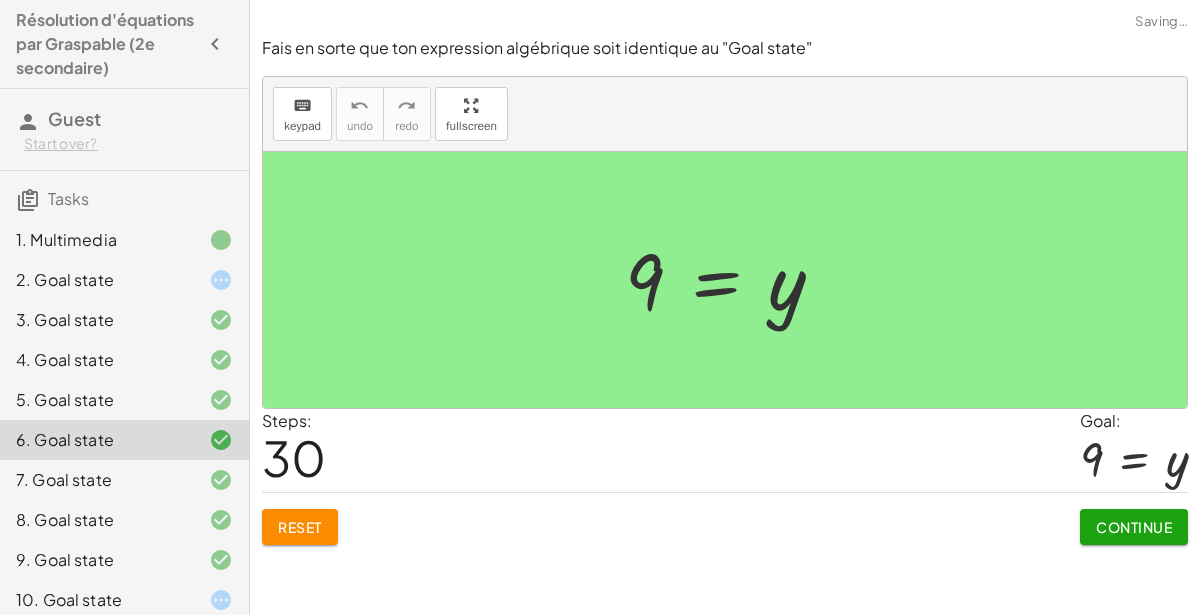 click 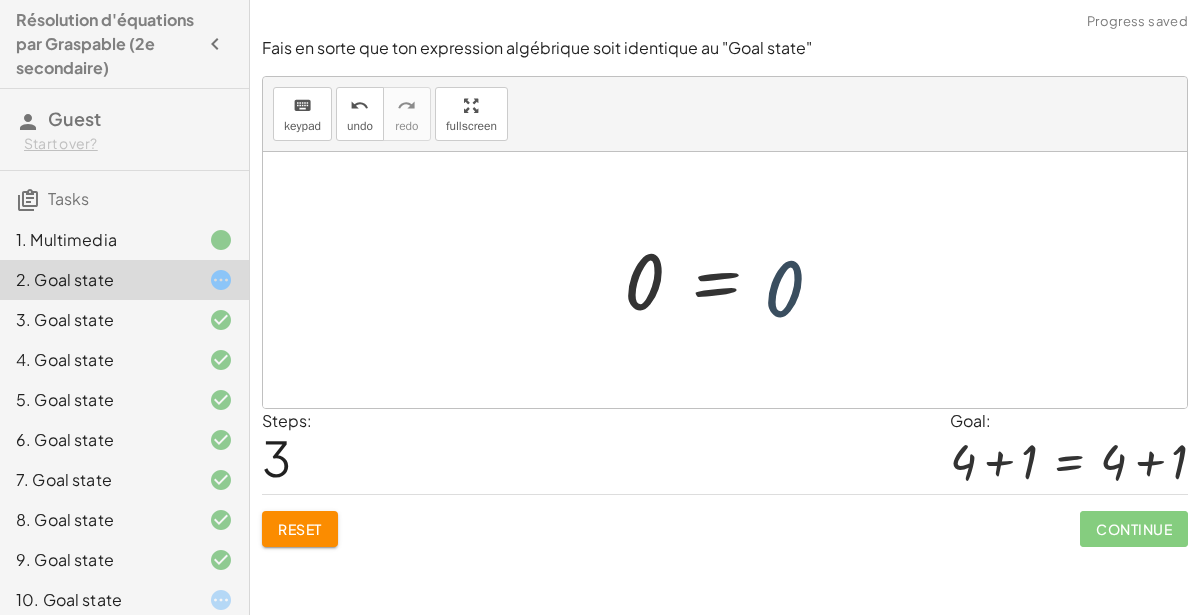 click on "Reset" at bounding box center (300, 529) 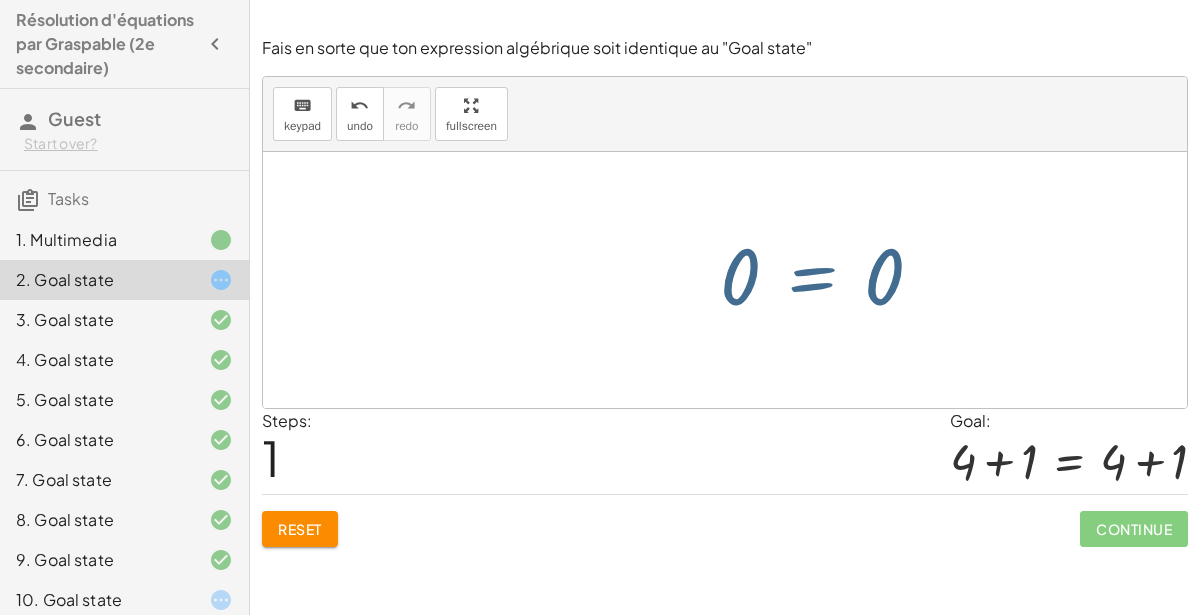 click on "Reset" at bounding box center (300, 529) 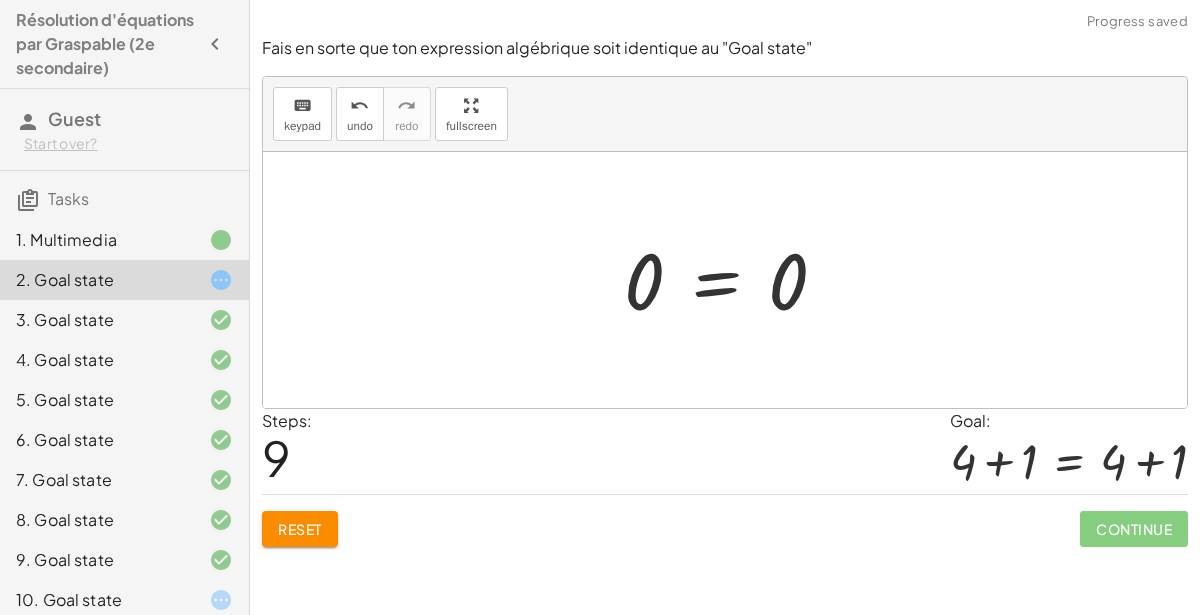 click on "Reset" 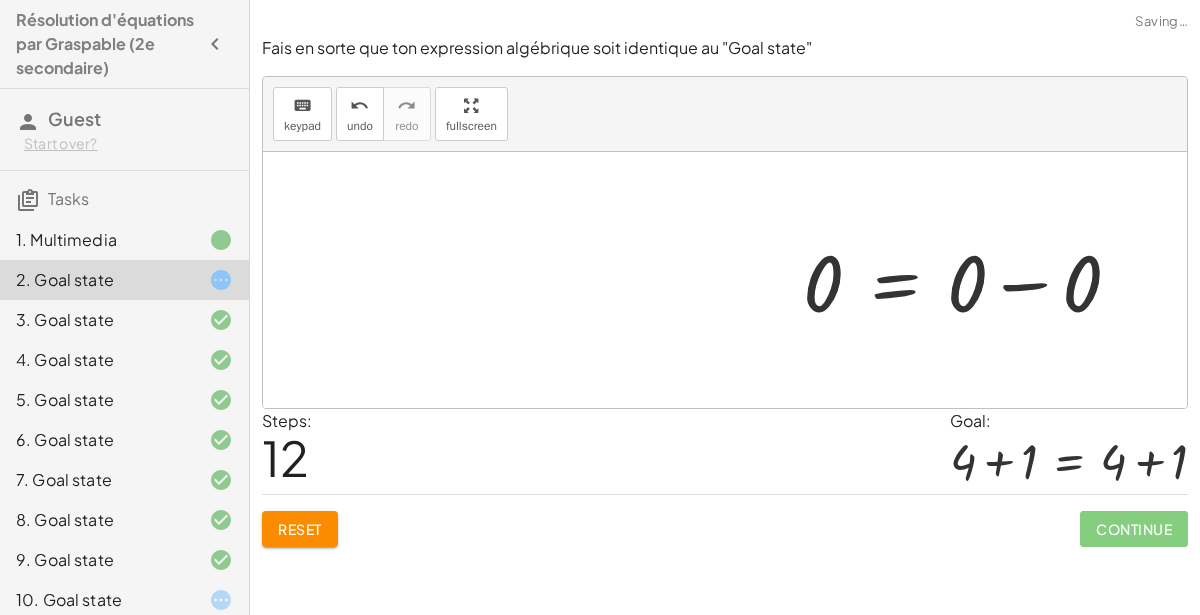 click on "Reset" at bounding box center (300, 529) 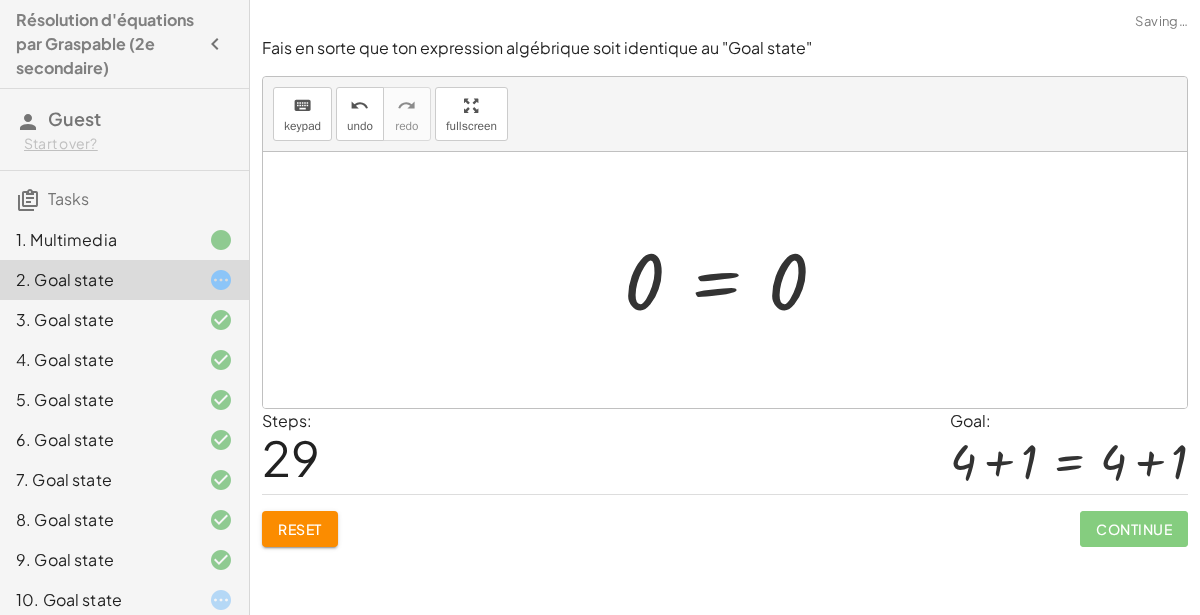 click on "Reset" 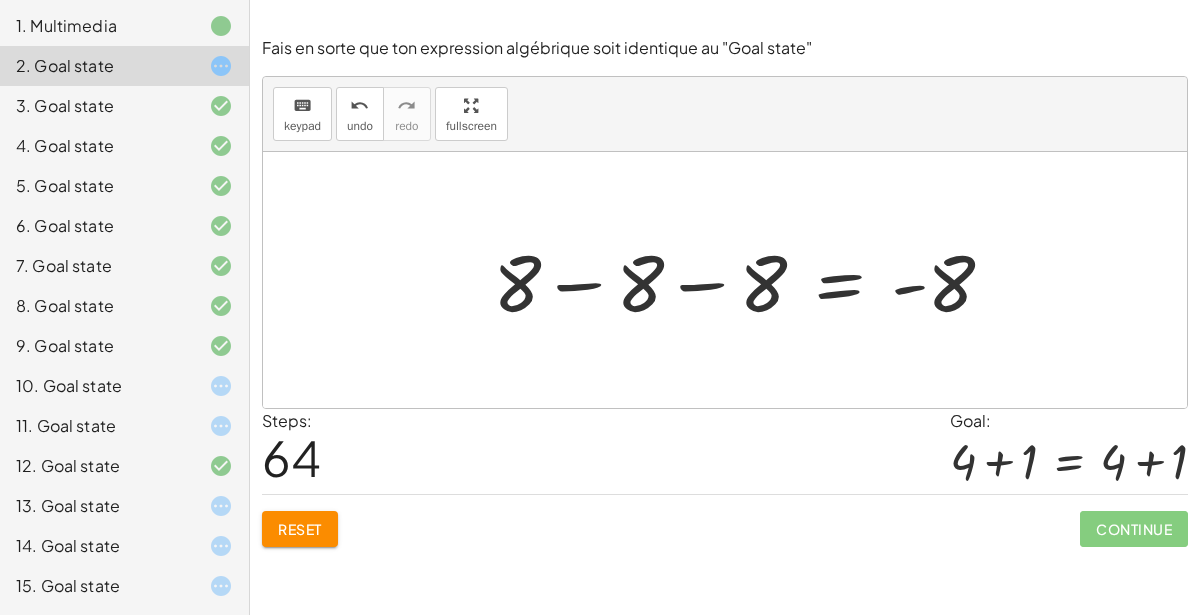 scroll, scrollTop: 215, scrollLeft: 0, axis: vertical 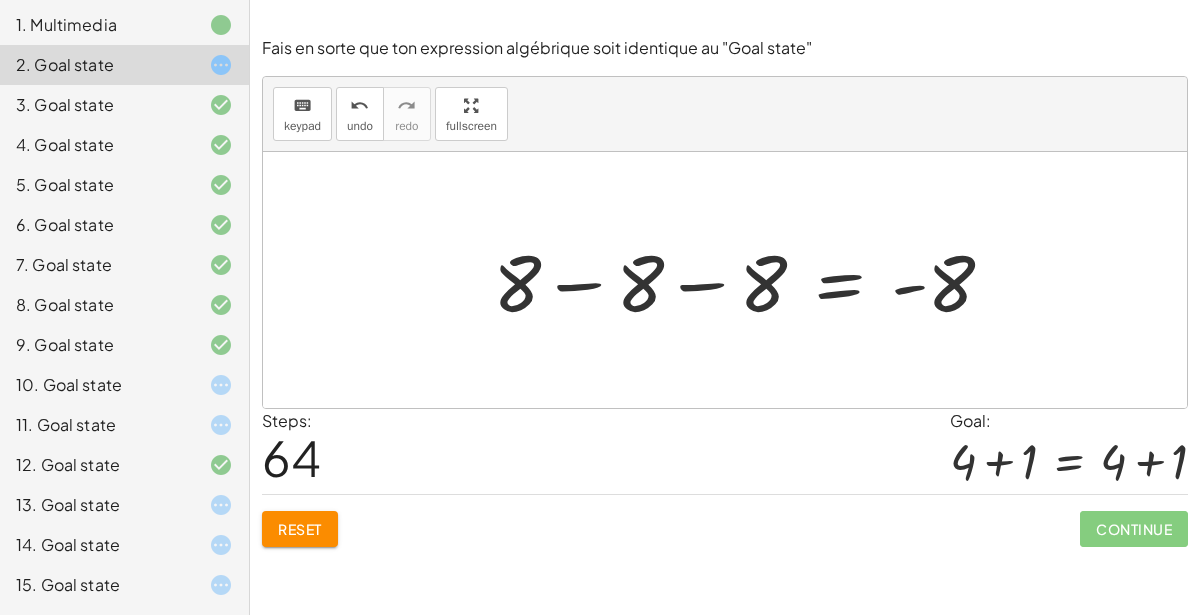 click on "10. Goal state" 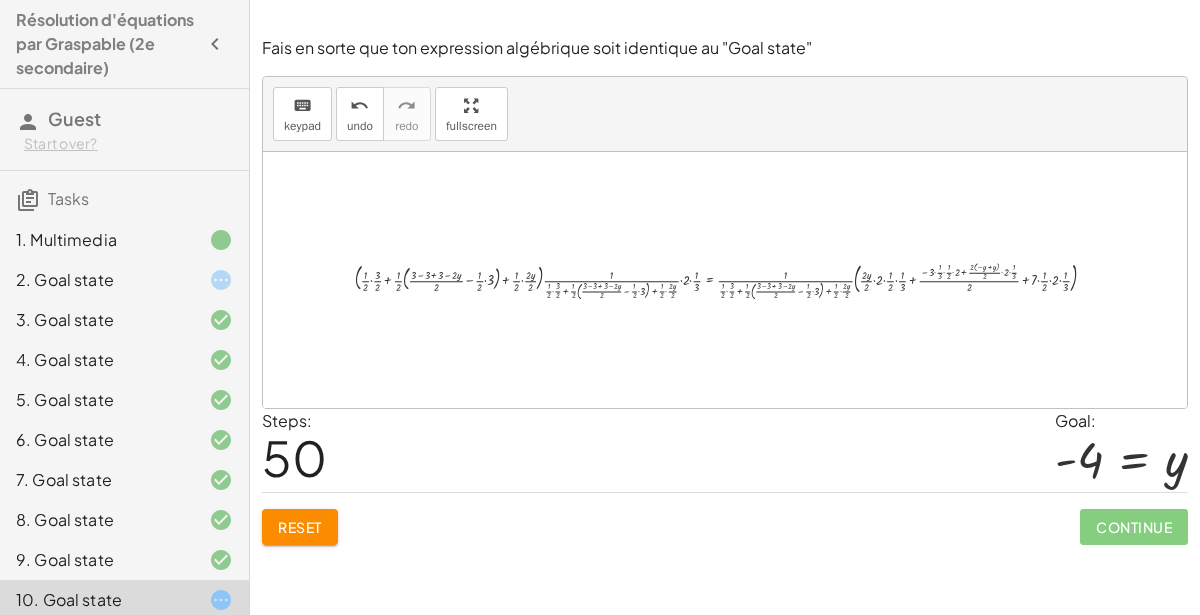 scroll, scrollTop: 0, scrollLeft: 0, axis: both 